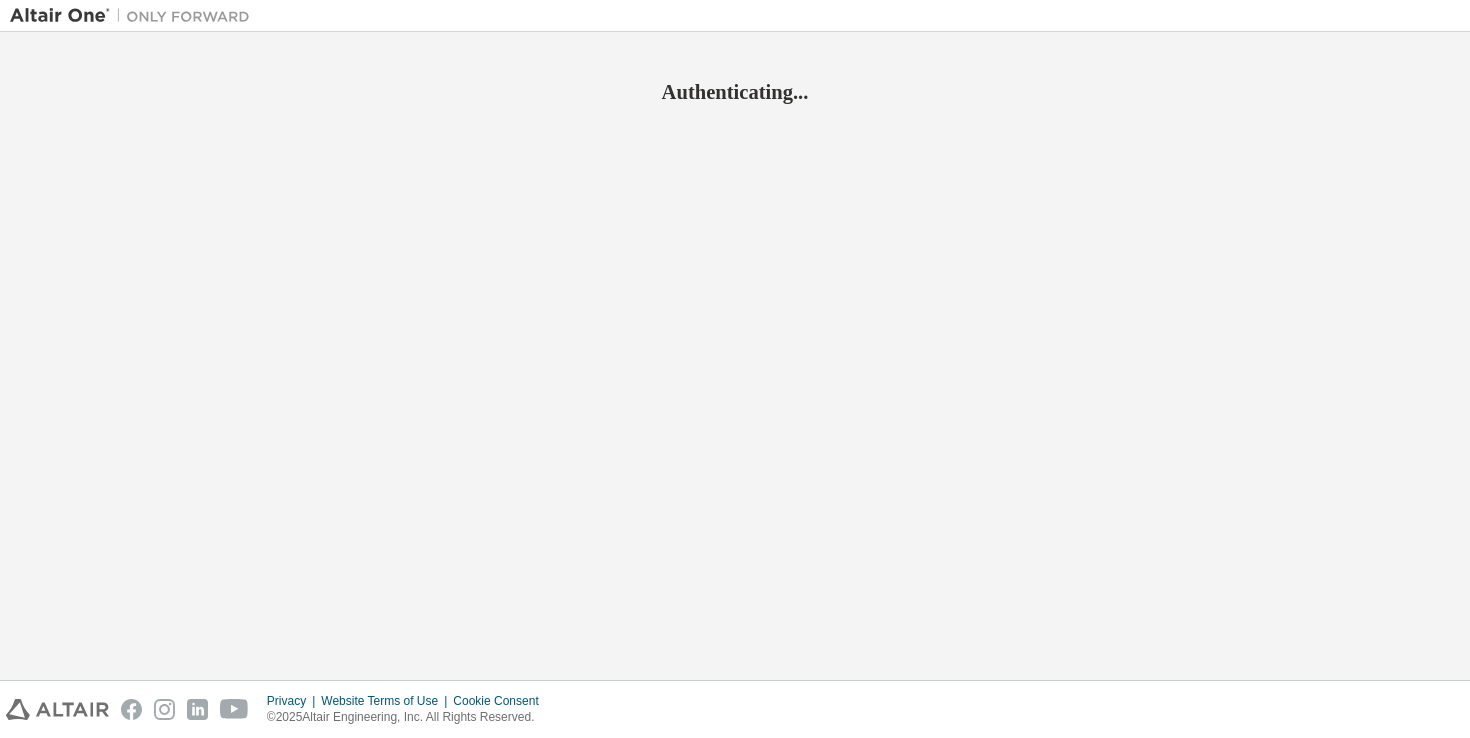 scroll, scrollTop: 0, scrollLeft: 0, axis: both 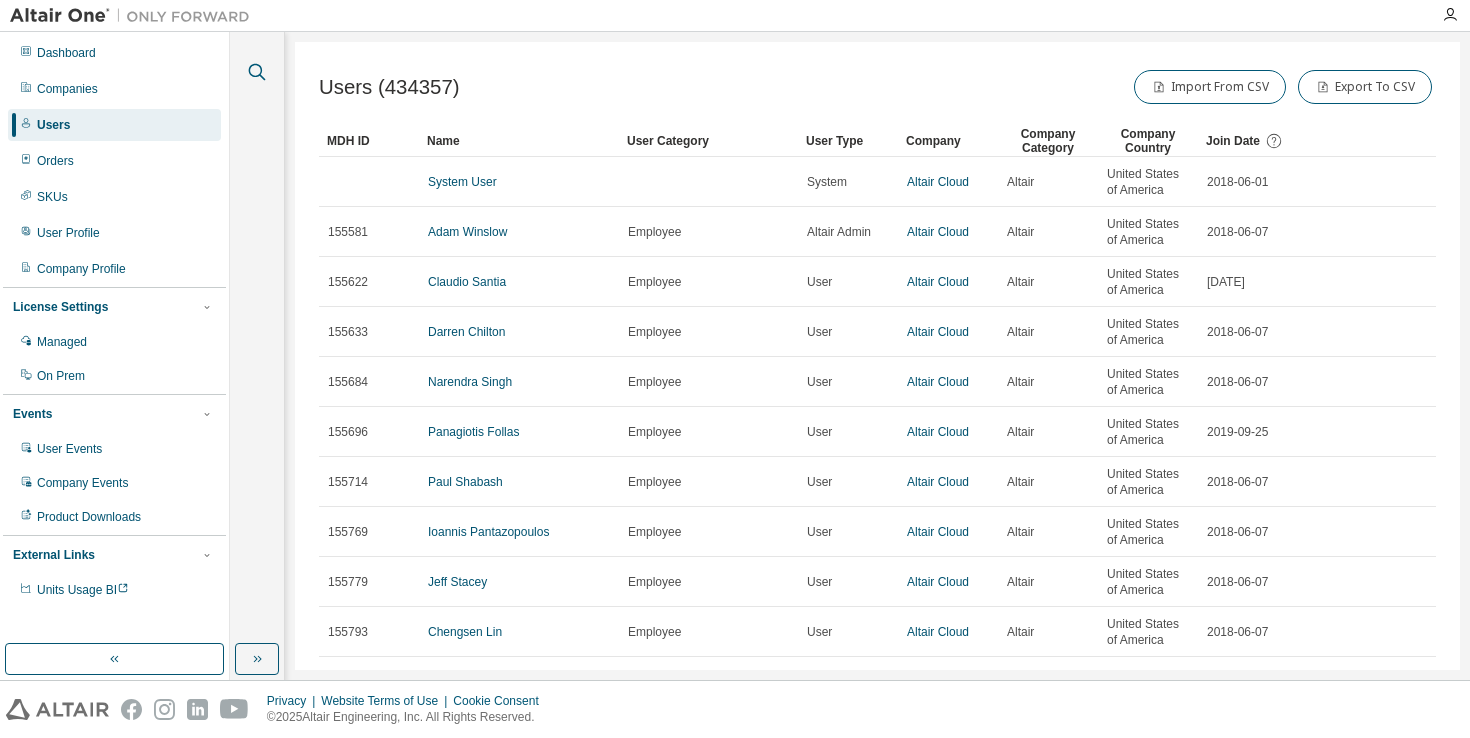 click 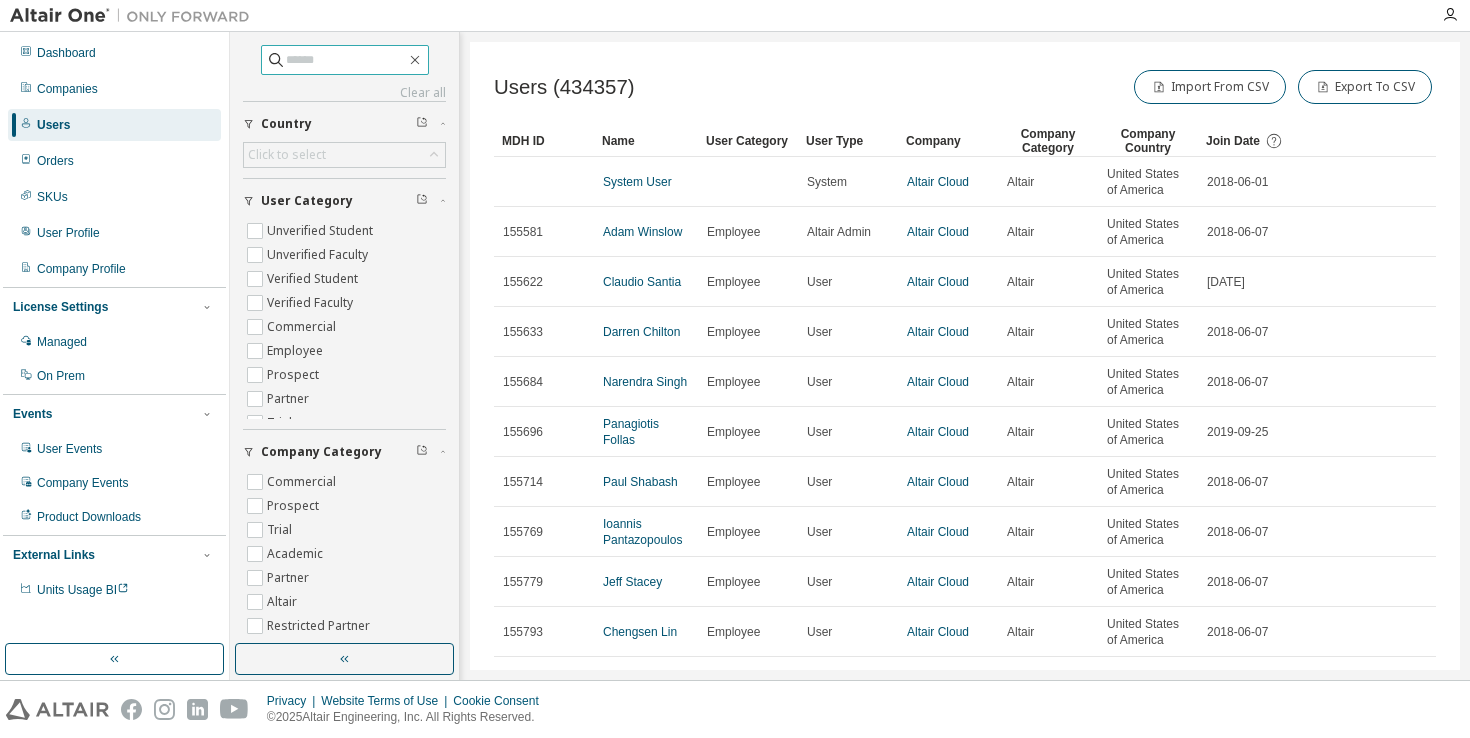 click at bounding box center (346, 60) 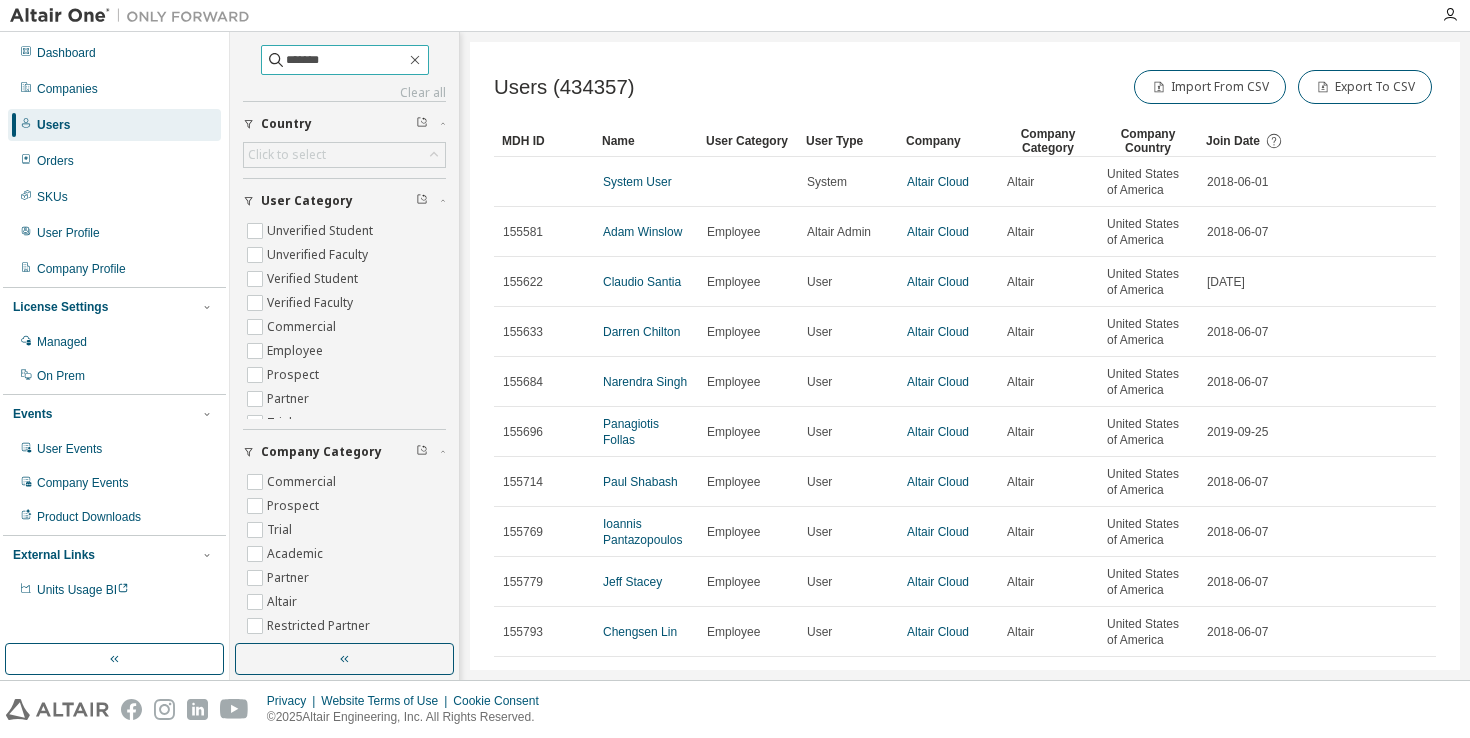 type on "*******" 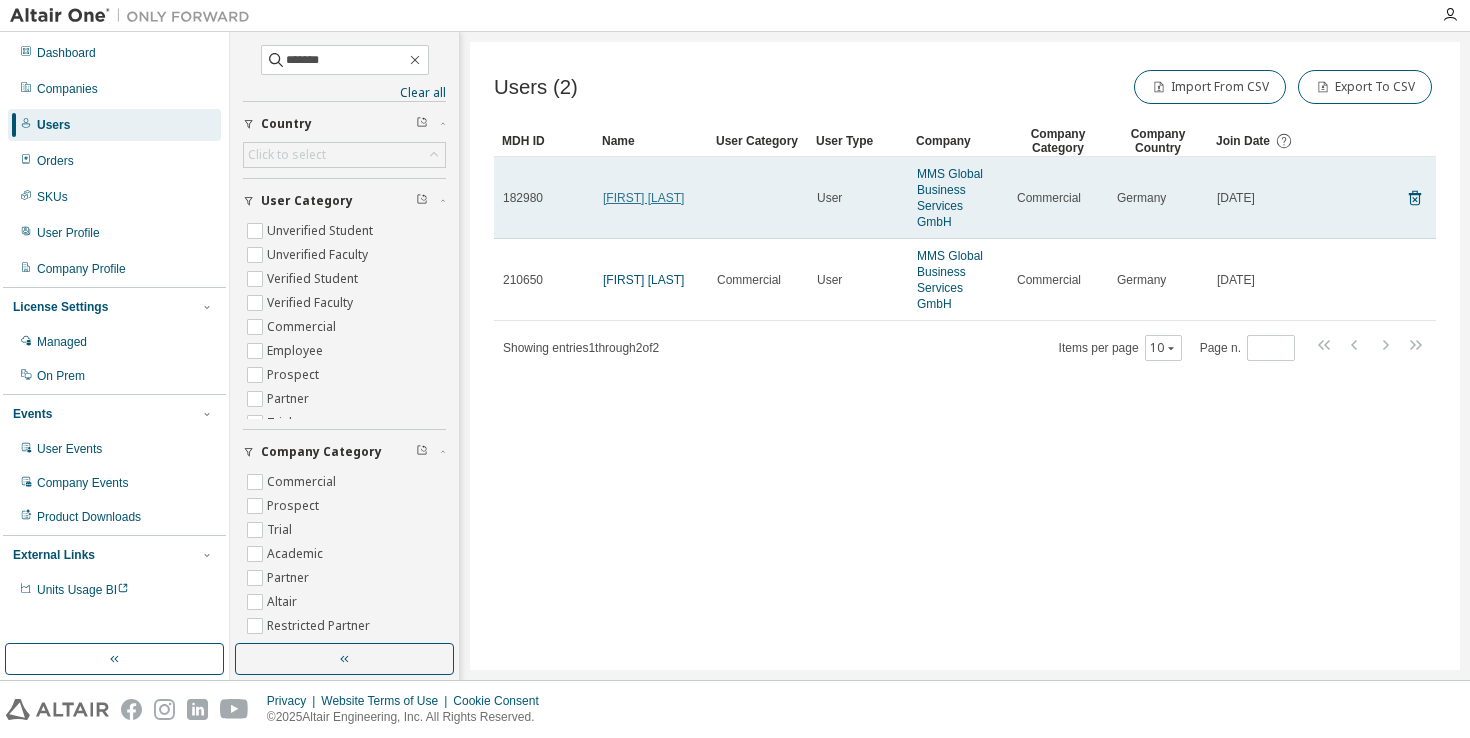 click on "Robert Dinauer" at bounding box center (643, 198) 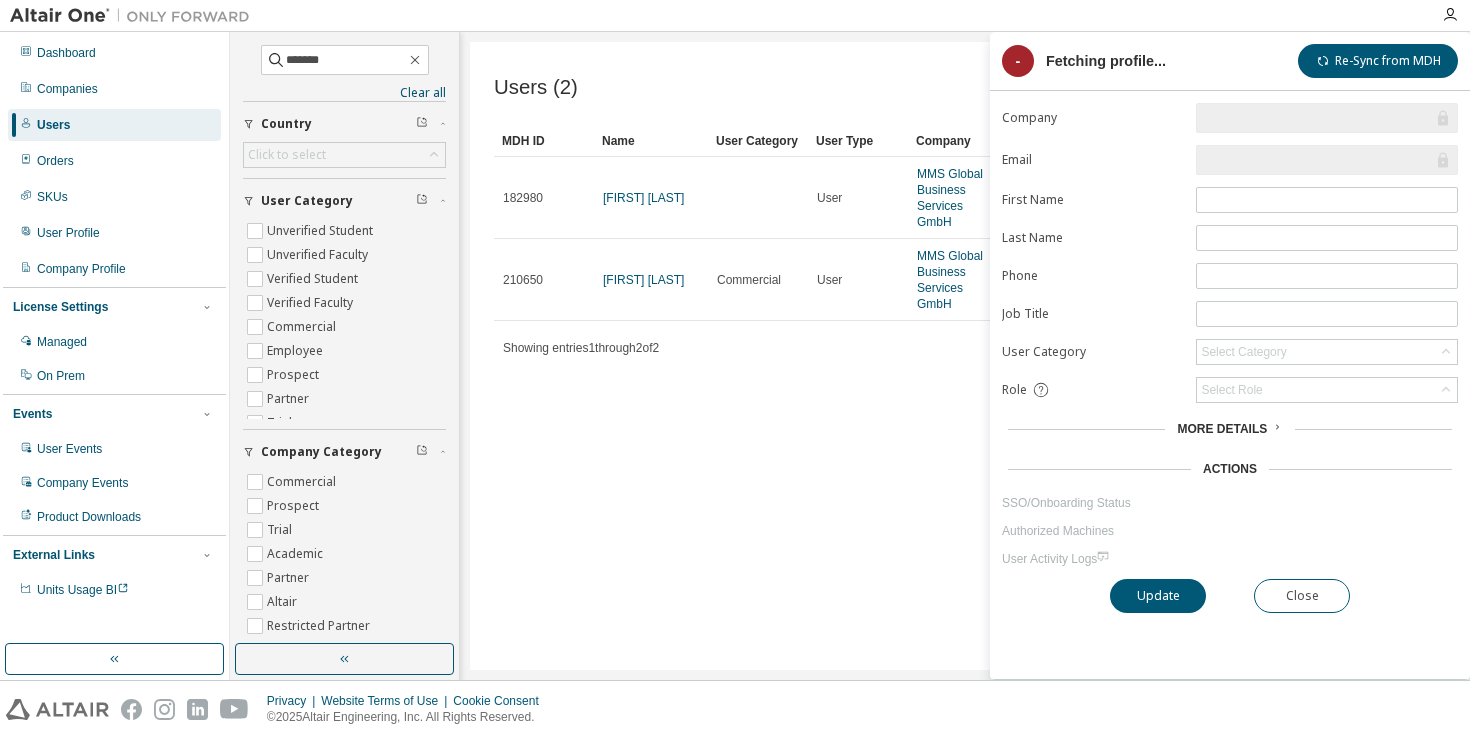 click on "More Details" at bounding box center [1222, 429] 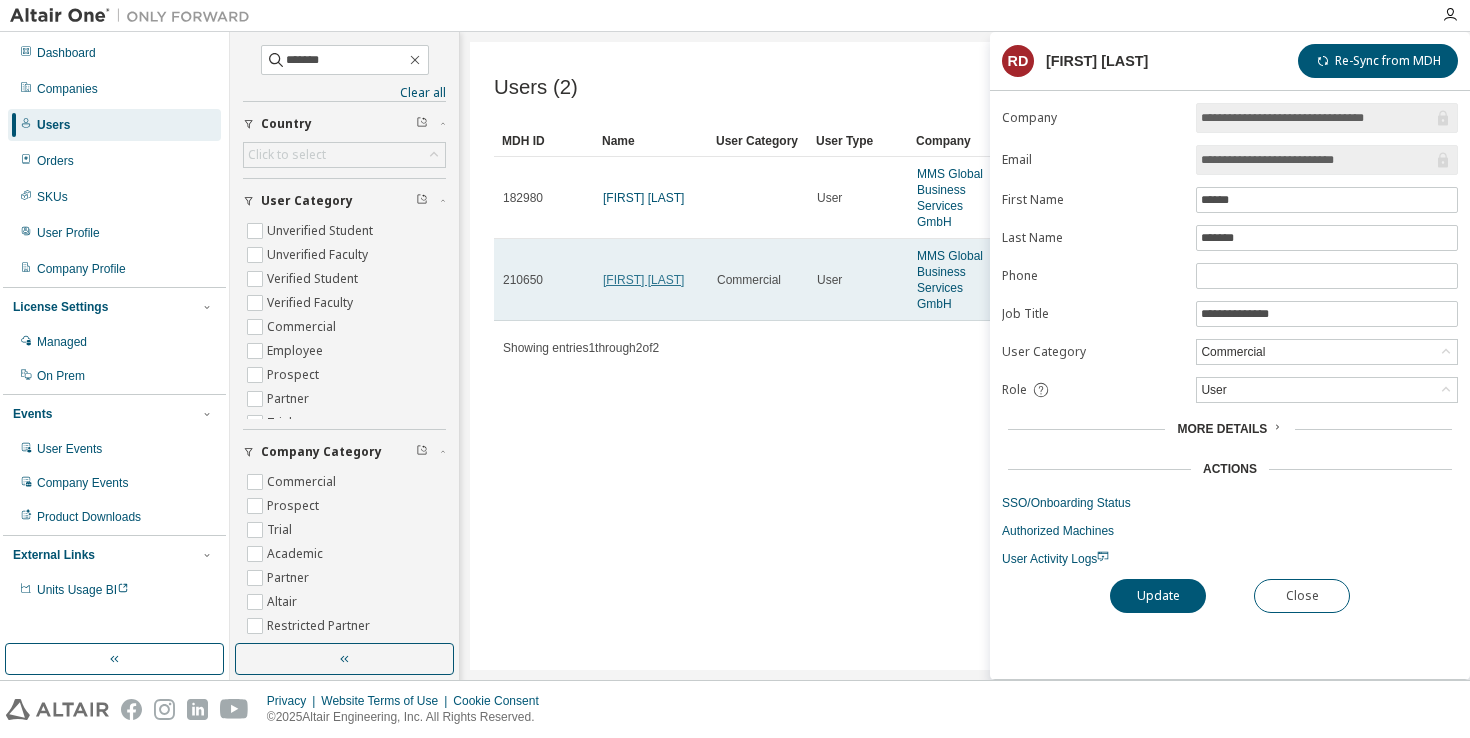click on "Robert Dinauer" at bounding box center [643, 280] 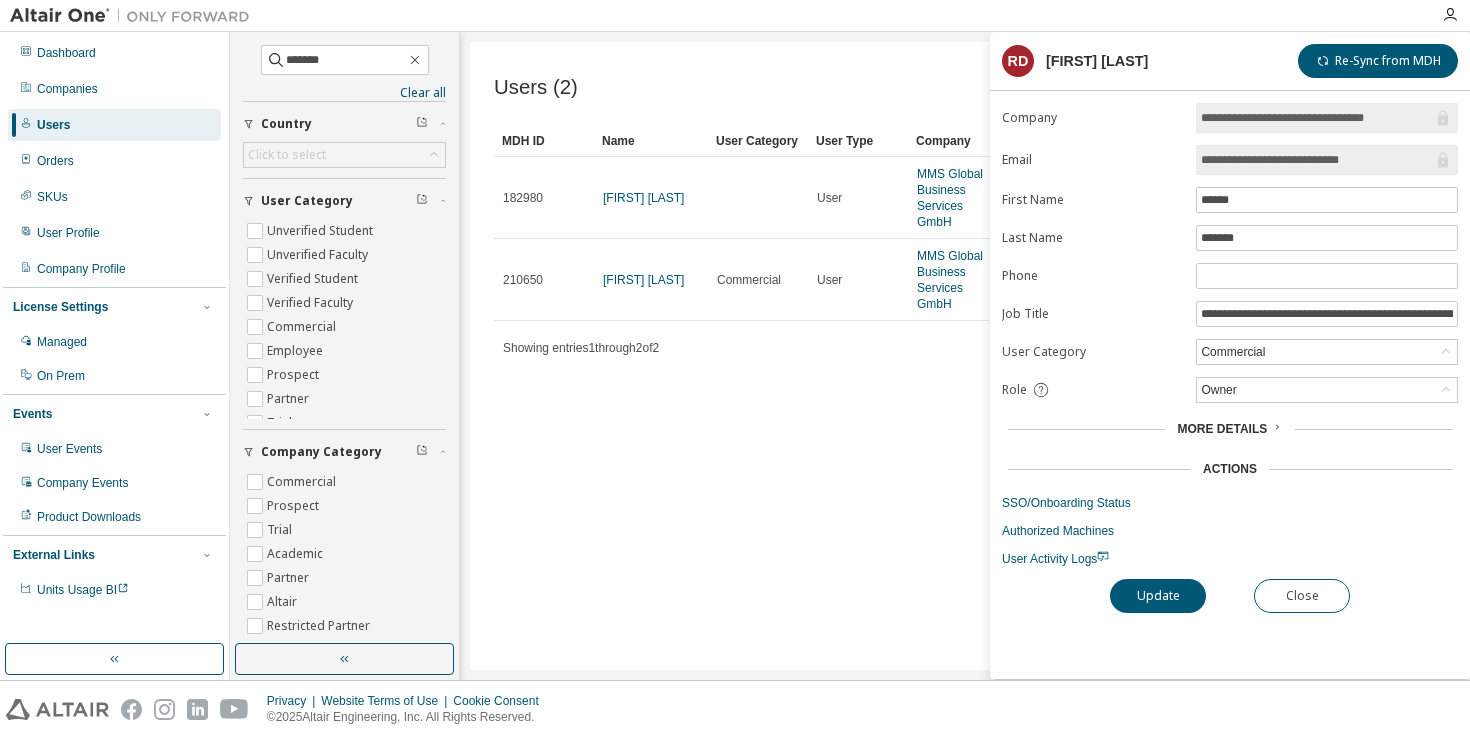 click on "More Details" at bounding box center [1222, 429] 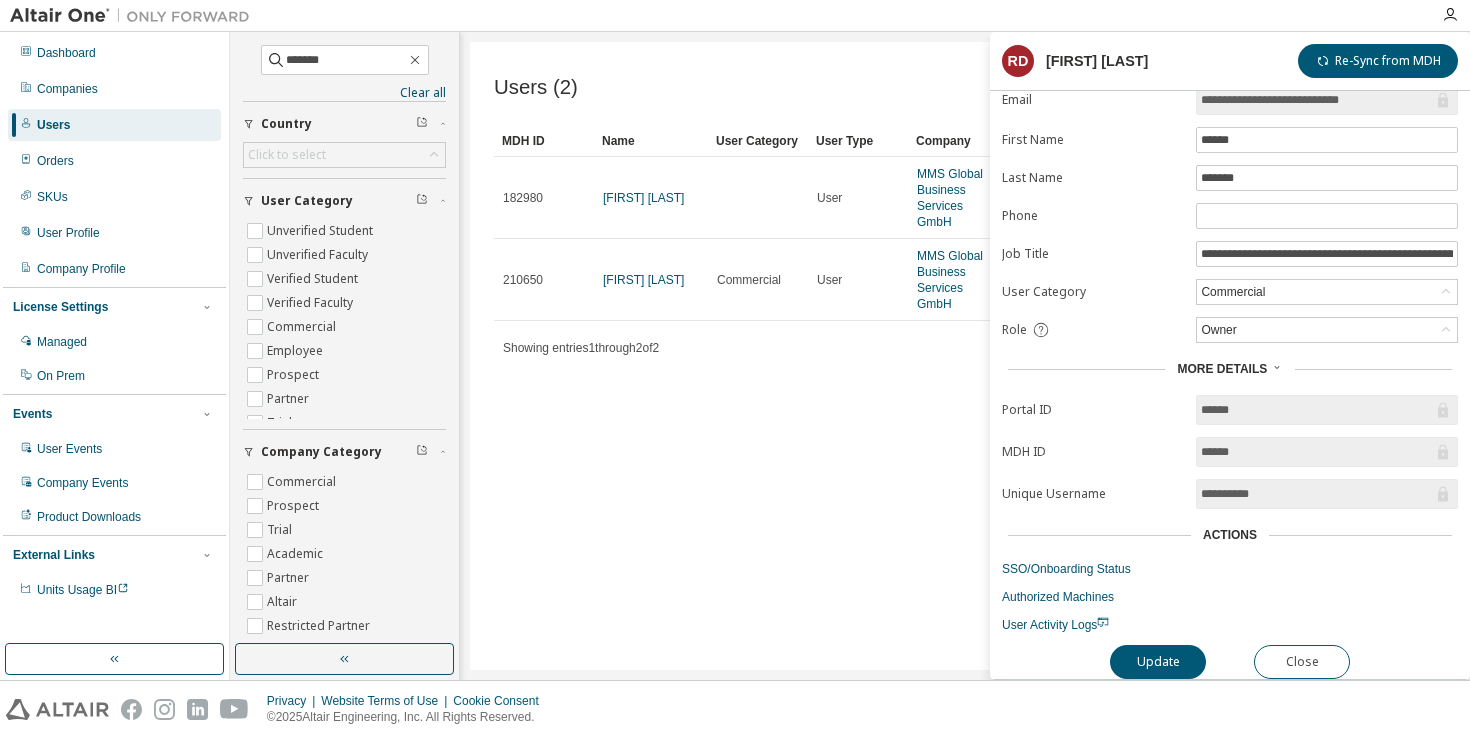 scroll, scrollTop: 0, scrollLeft: 0, axis: both 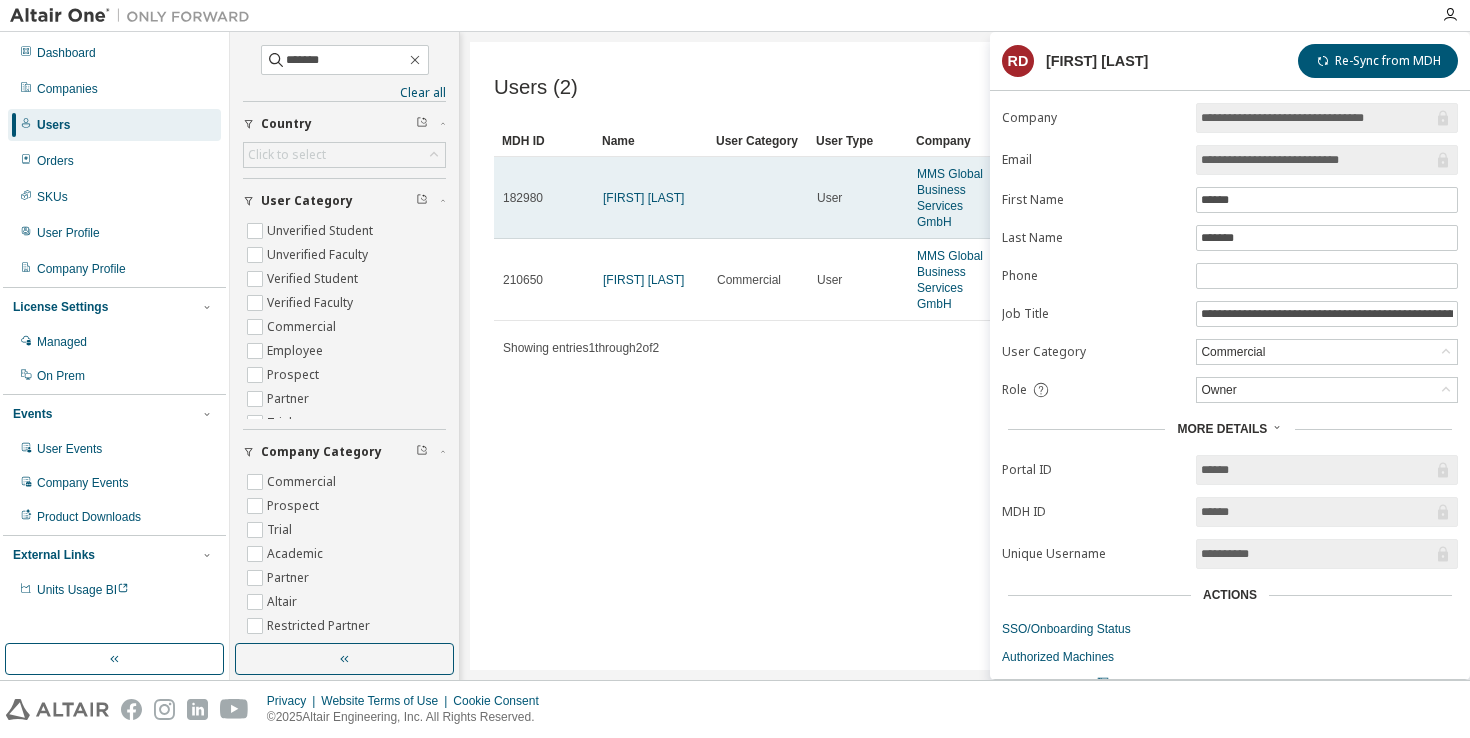 click on "Robert Dinauer" at bounding box center [651, 198] 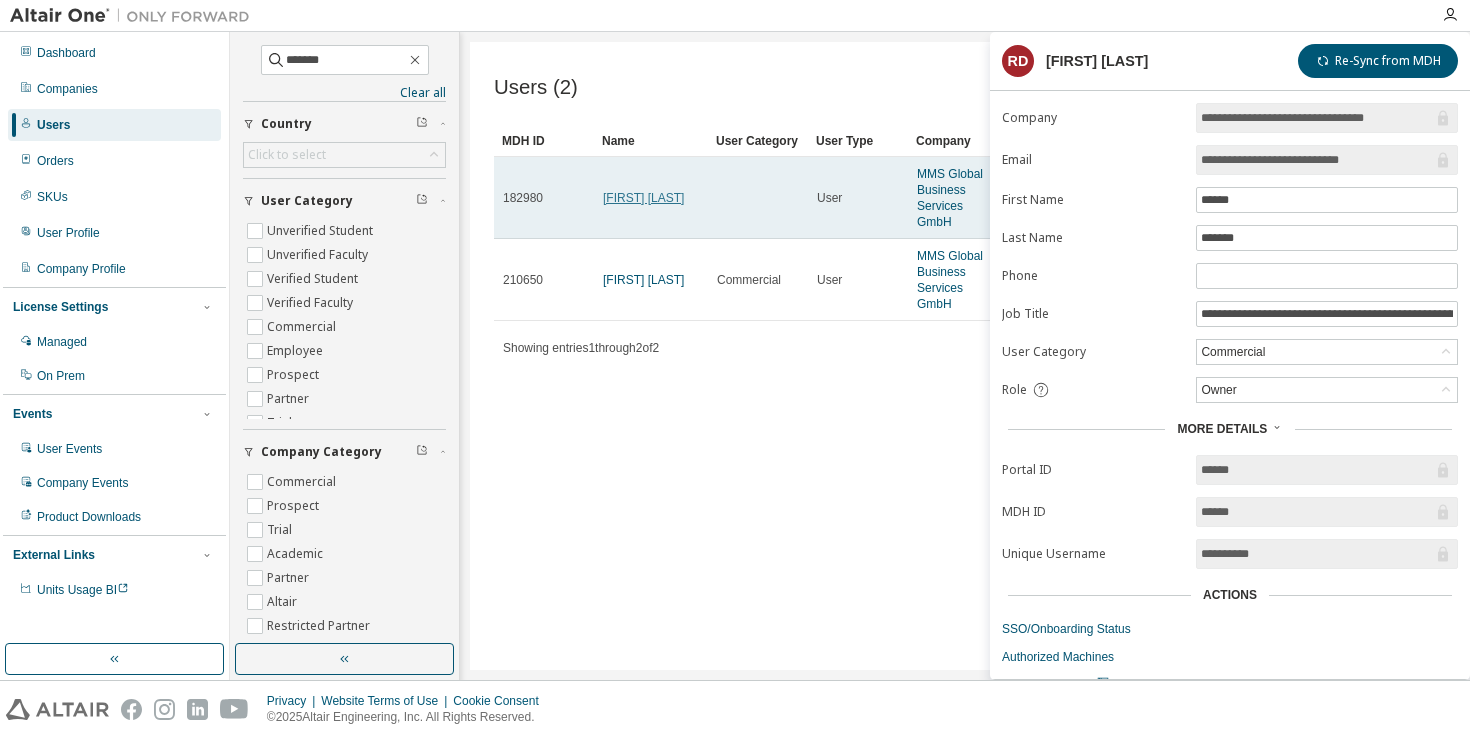 click on "Robert Dinauer" at bounding box center (643, 198) 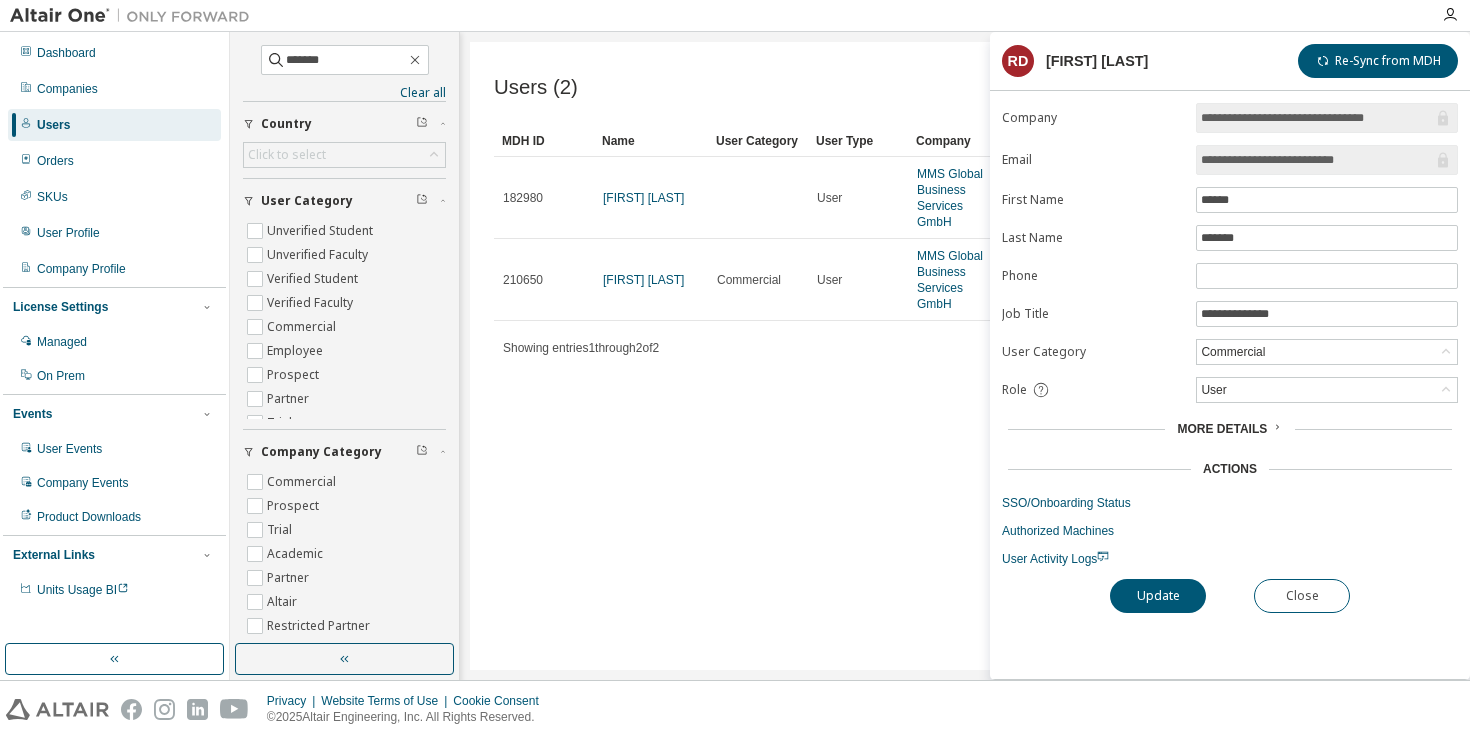 click on "More Details" at bounding box center [1230, 429] 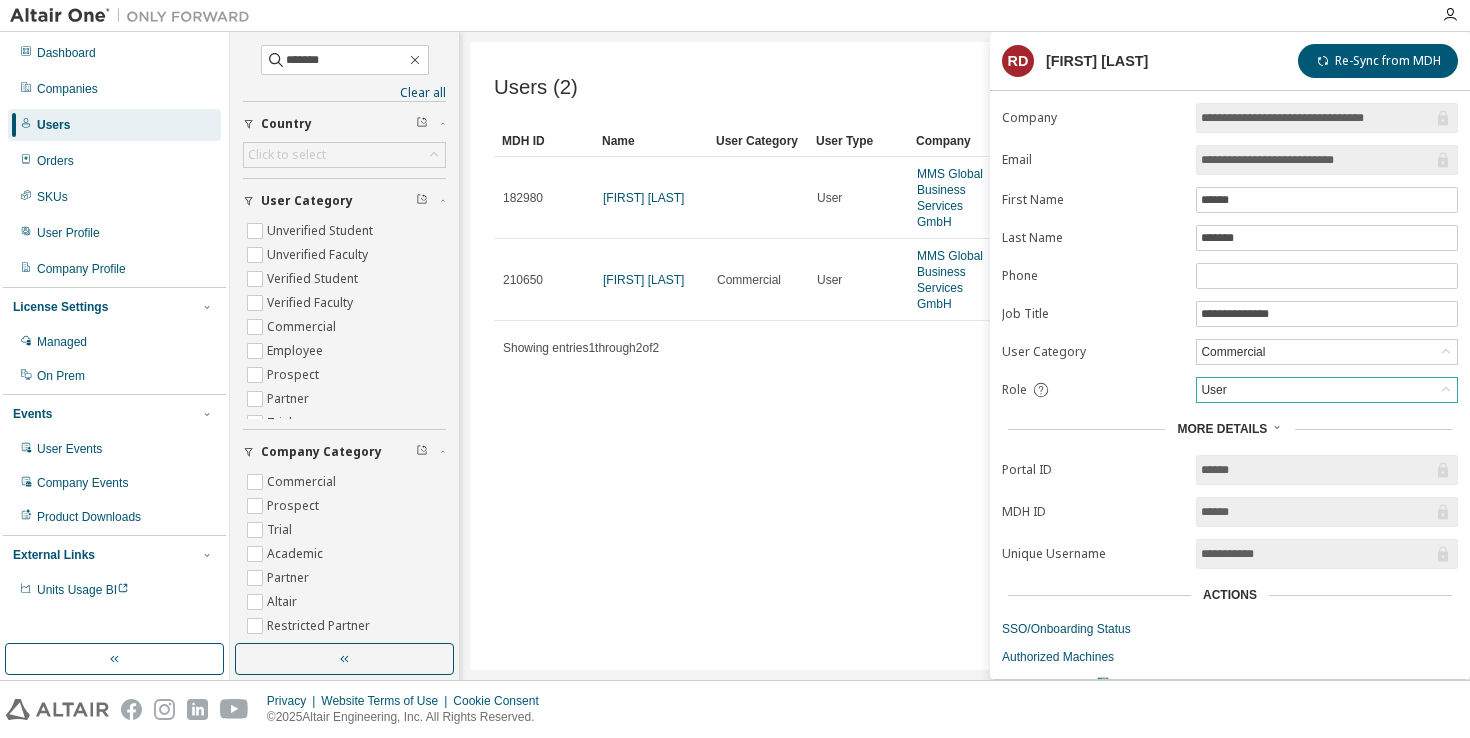 scroll, scrollTop: 46, scrollLeft: 0, axis: vertical 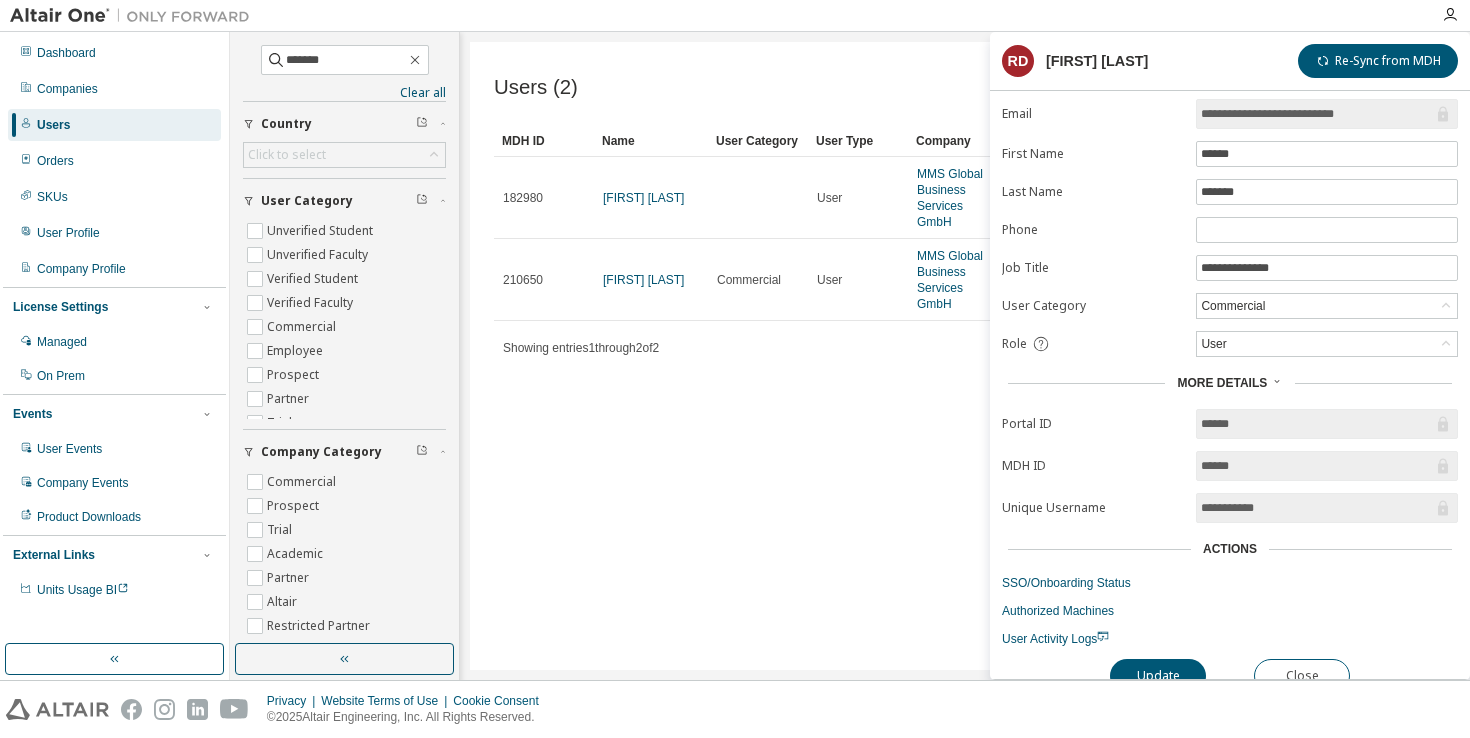 drag, startPoint x: 1287, startPoint y: 506, endPoint x: 1168, endPoint y: 506, distance: 119 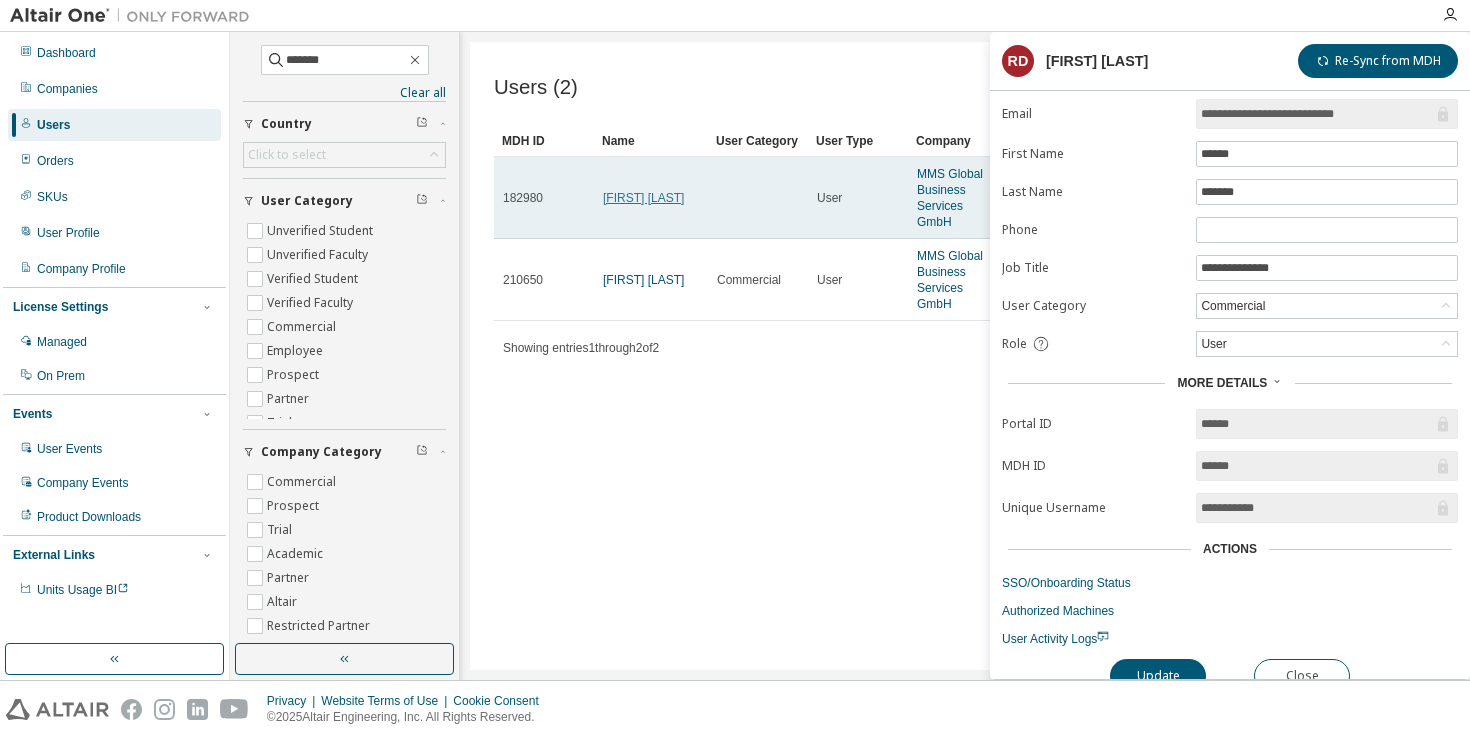 click on "Robert Dinauer" at bounding box center [643, 198] 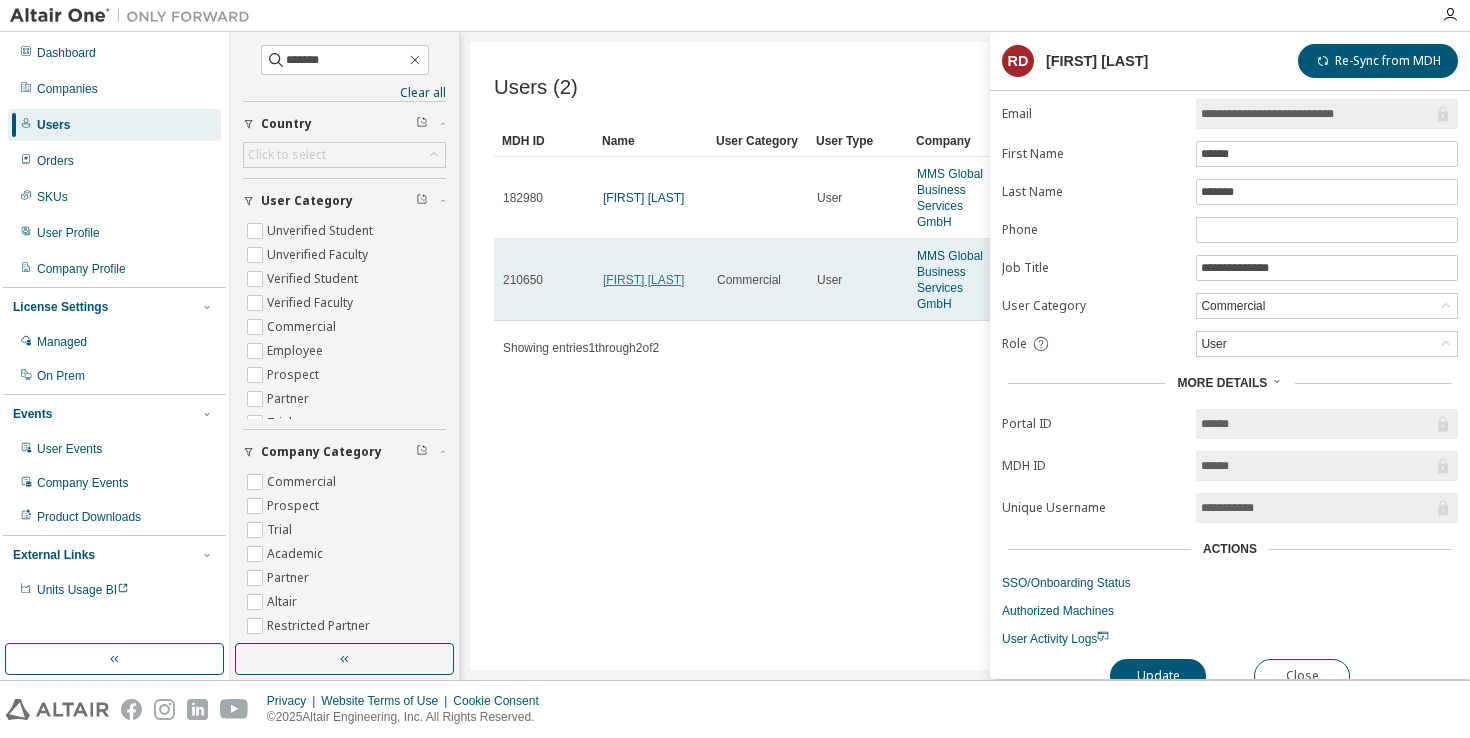 click on "Robert Dinauer" at bounding box center (643, 280) 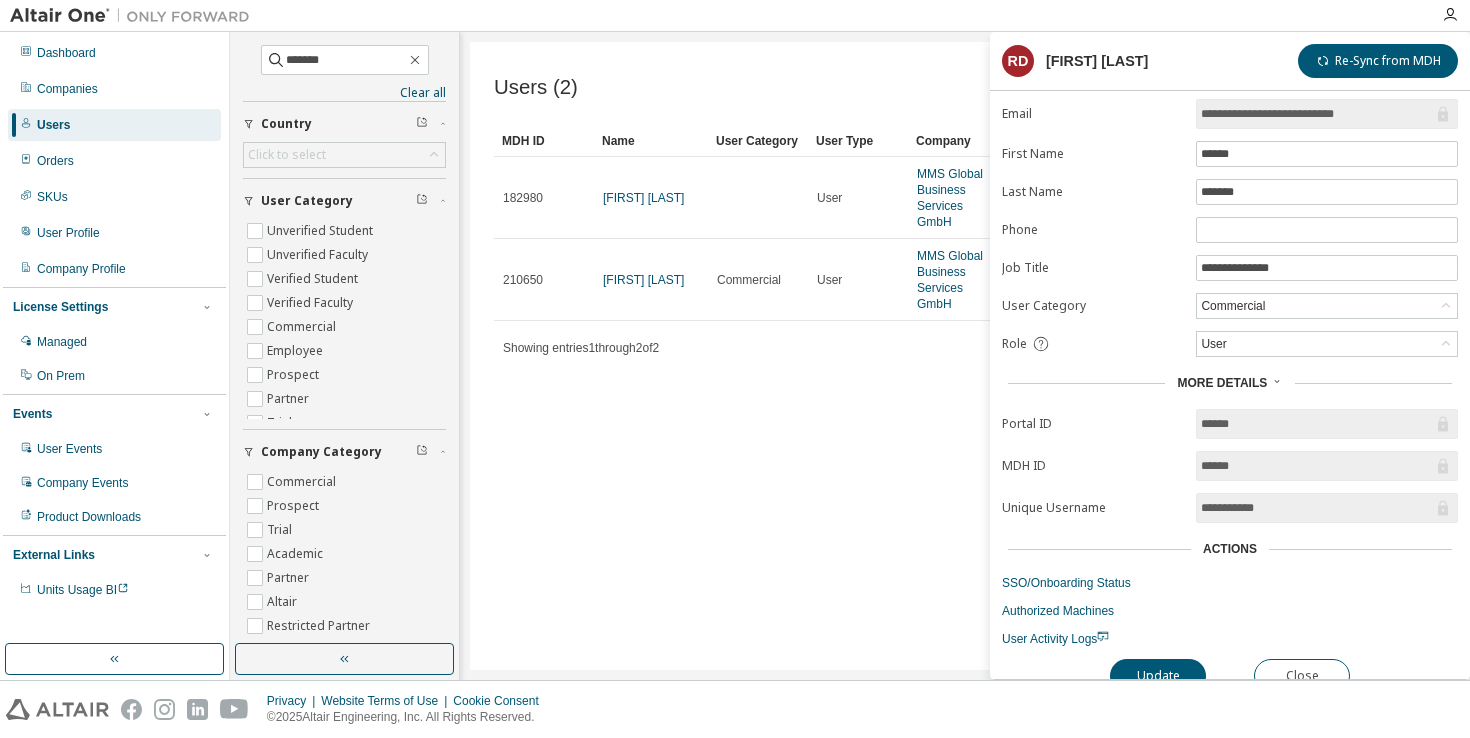 scroll, scrollTop: 0, scrollLeft: 0, axis: both 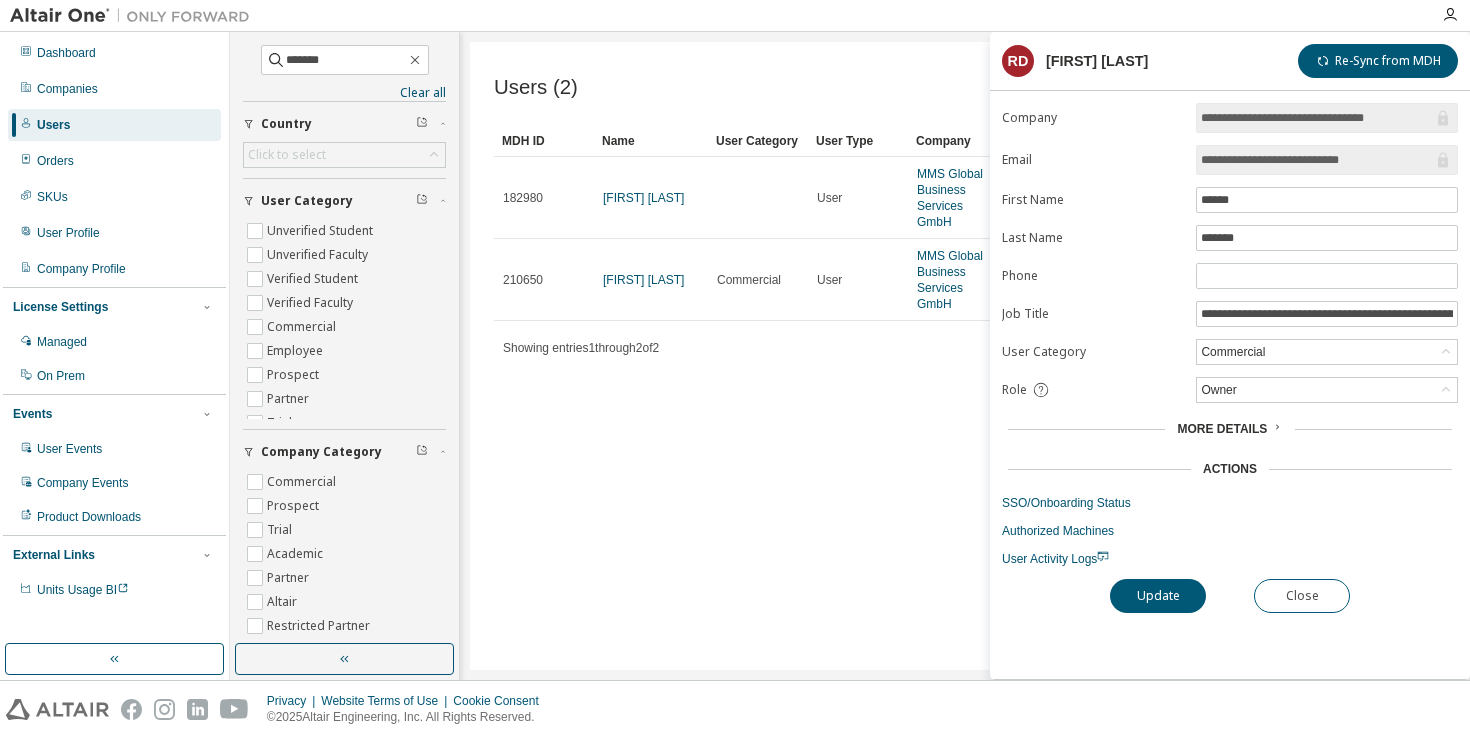 click on "More Details" at bounding box center (1229, 429) 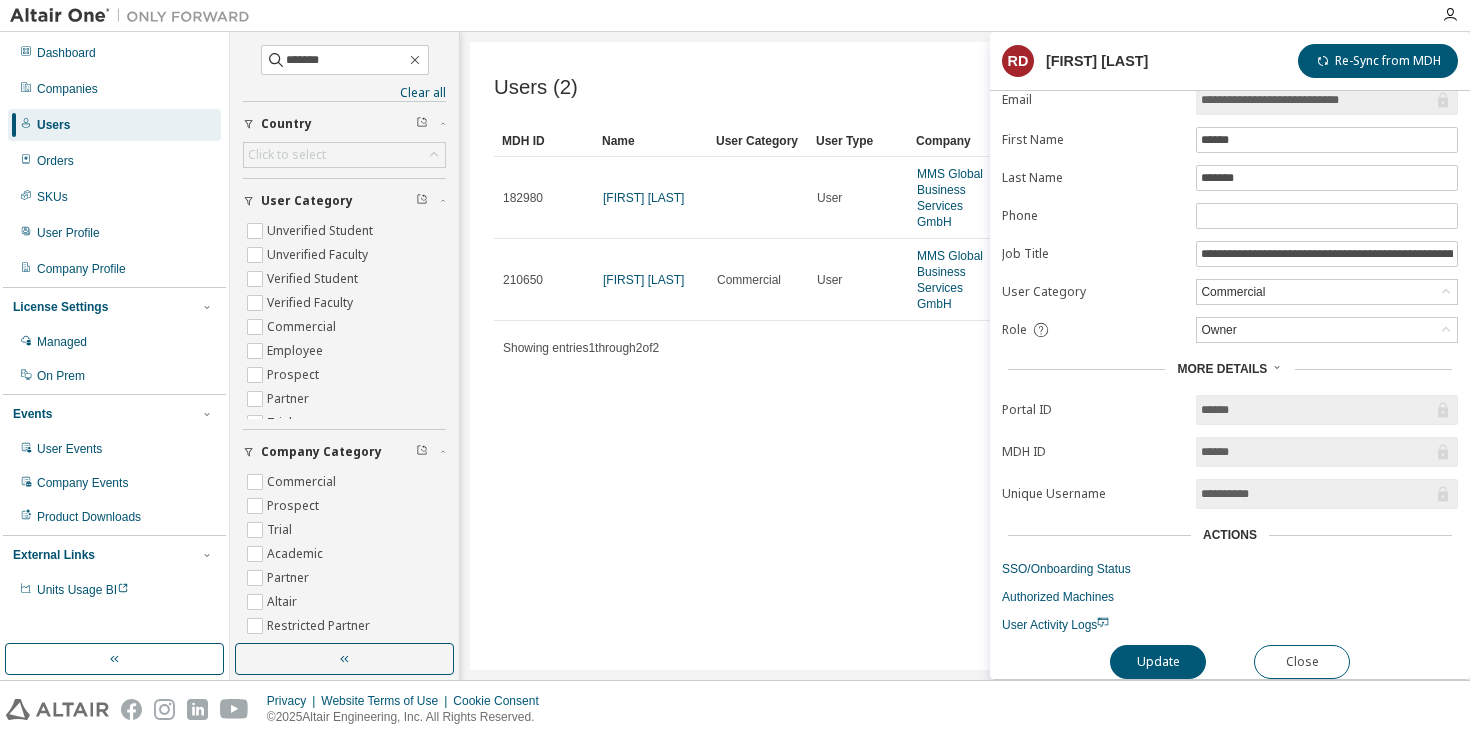 scroll, scrollTop: 0, scrollLeft: 0, axis: both 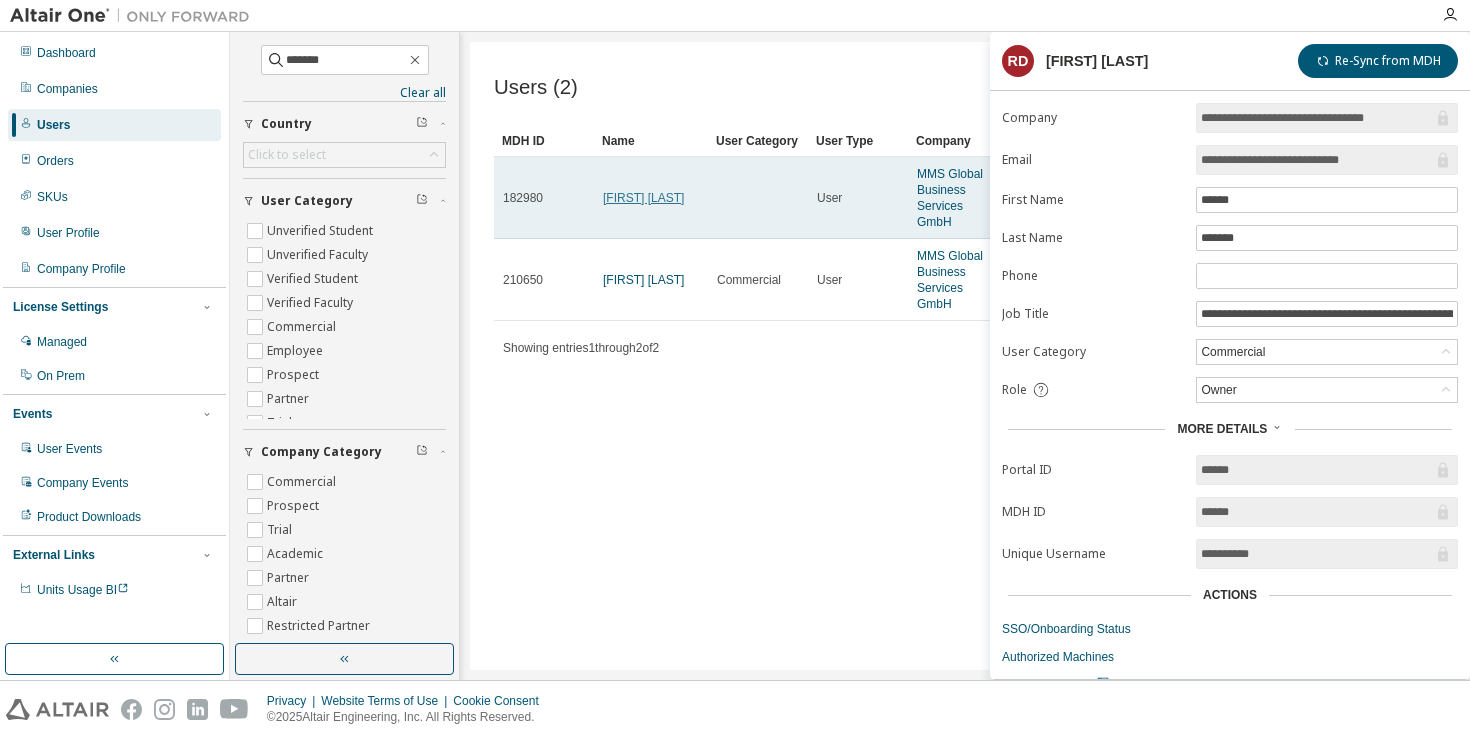 click on "Robert Dinauer" at bounding box center (643, 198) 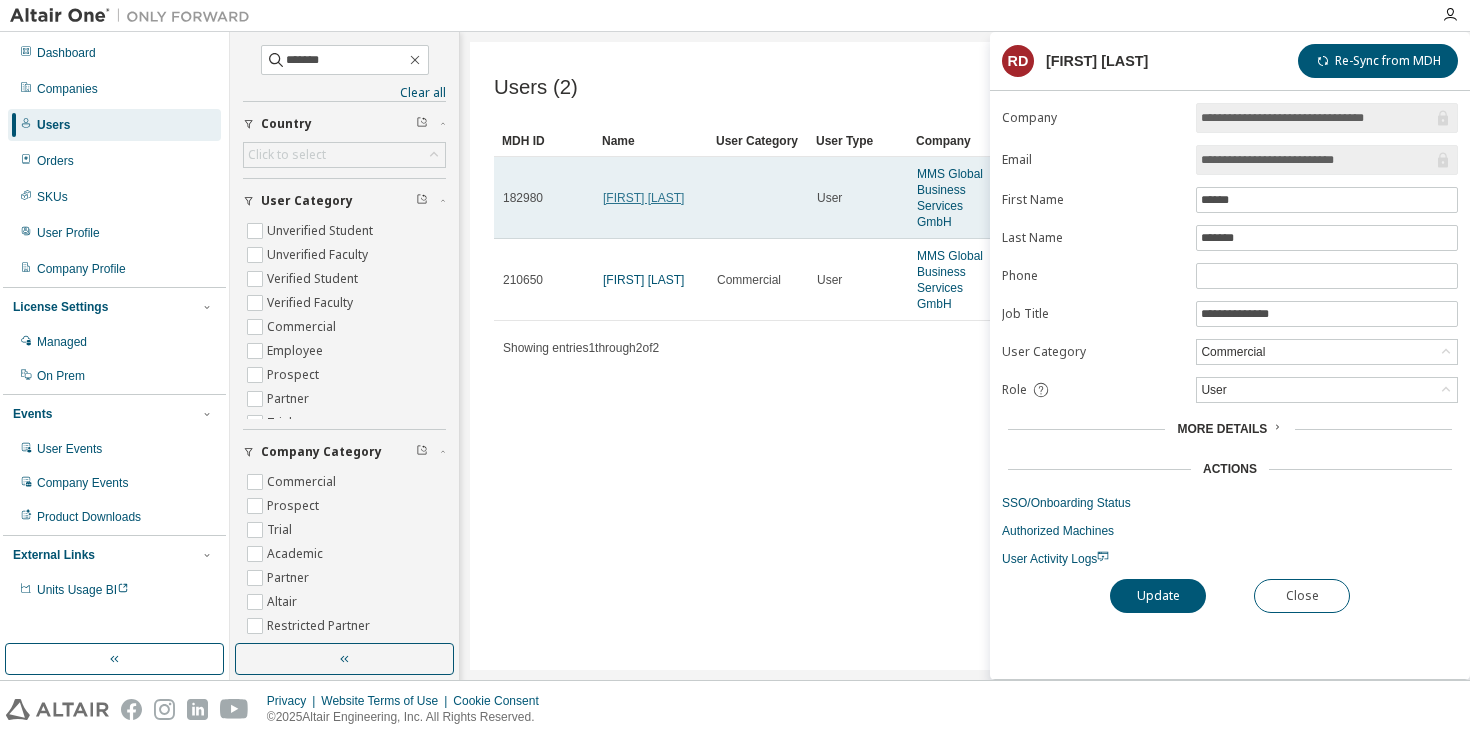 click on "Robert Dinauer" at bounding box center [643, 198] 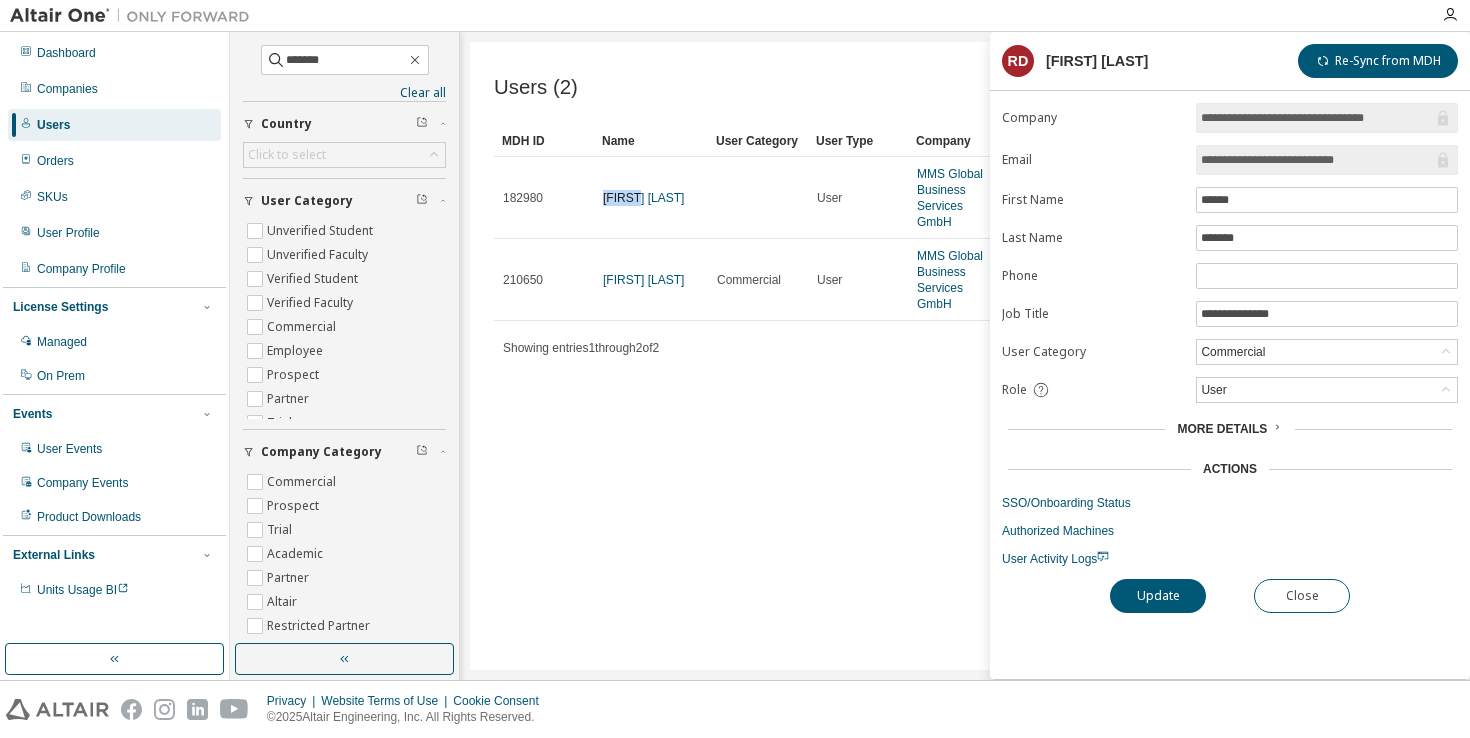 click on "Robert Dinauer" at bounding box center (643, 198) 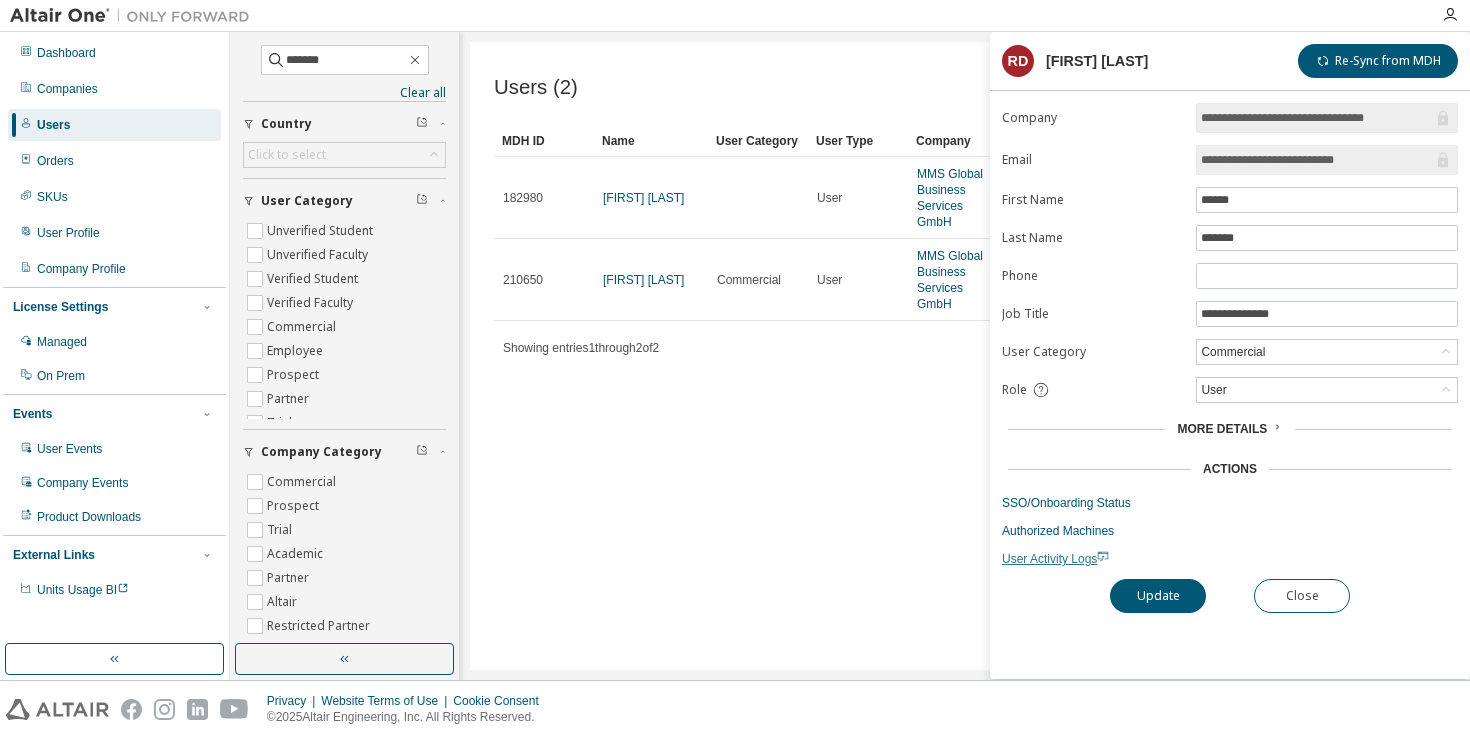 click on "User Activity Logs" at bounding box center (1055, 559) 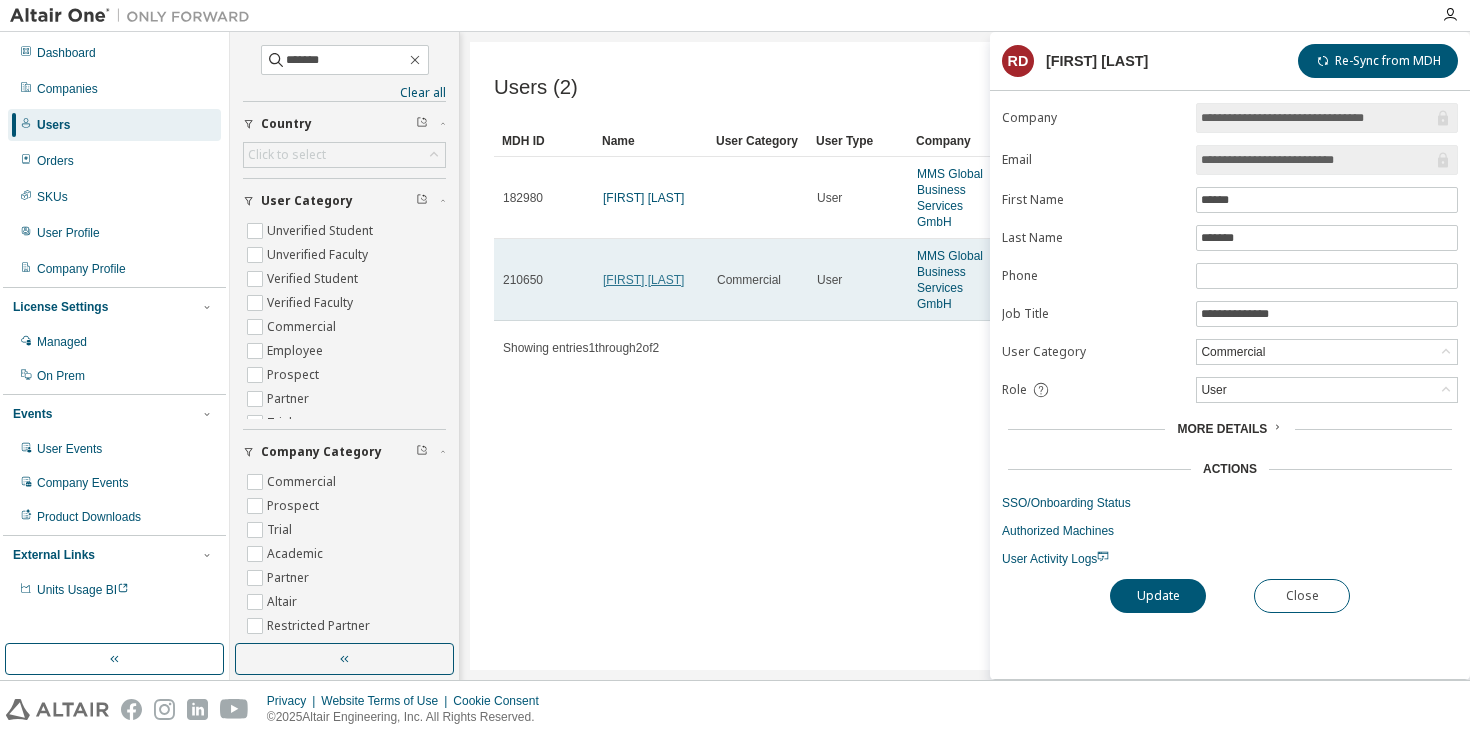 click on "Robert Dinauer" at bounding box center [643, 280] 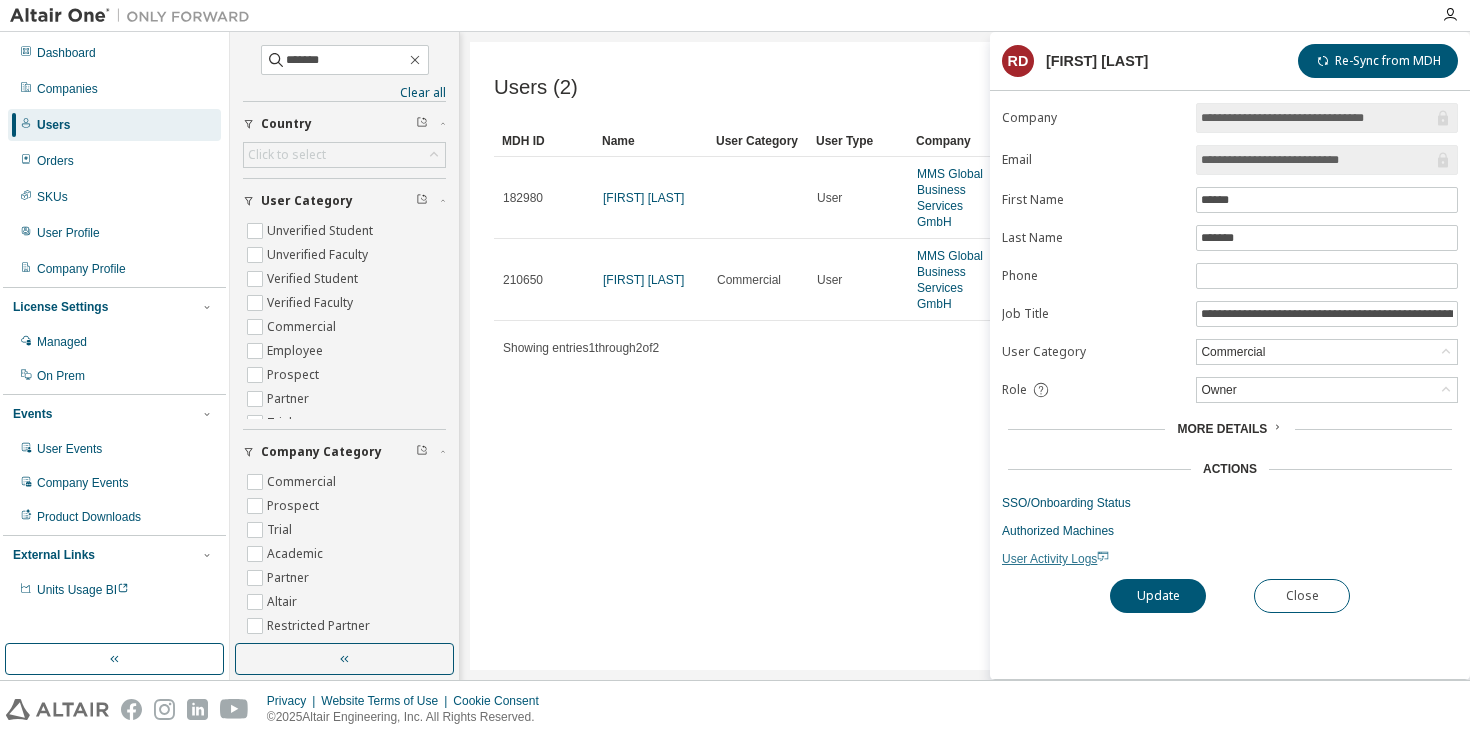 click on "User Activity Logs" at bounding box center (1055, 559) 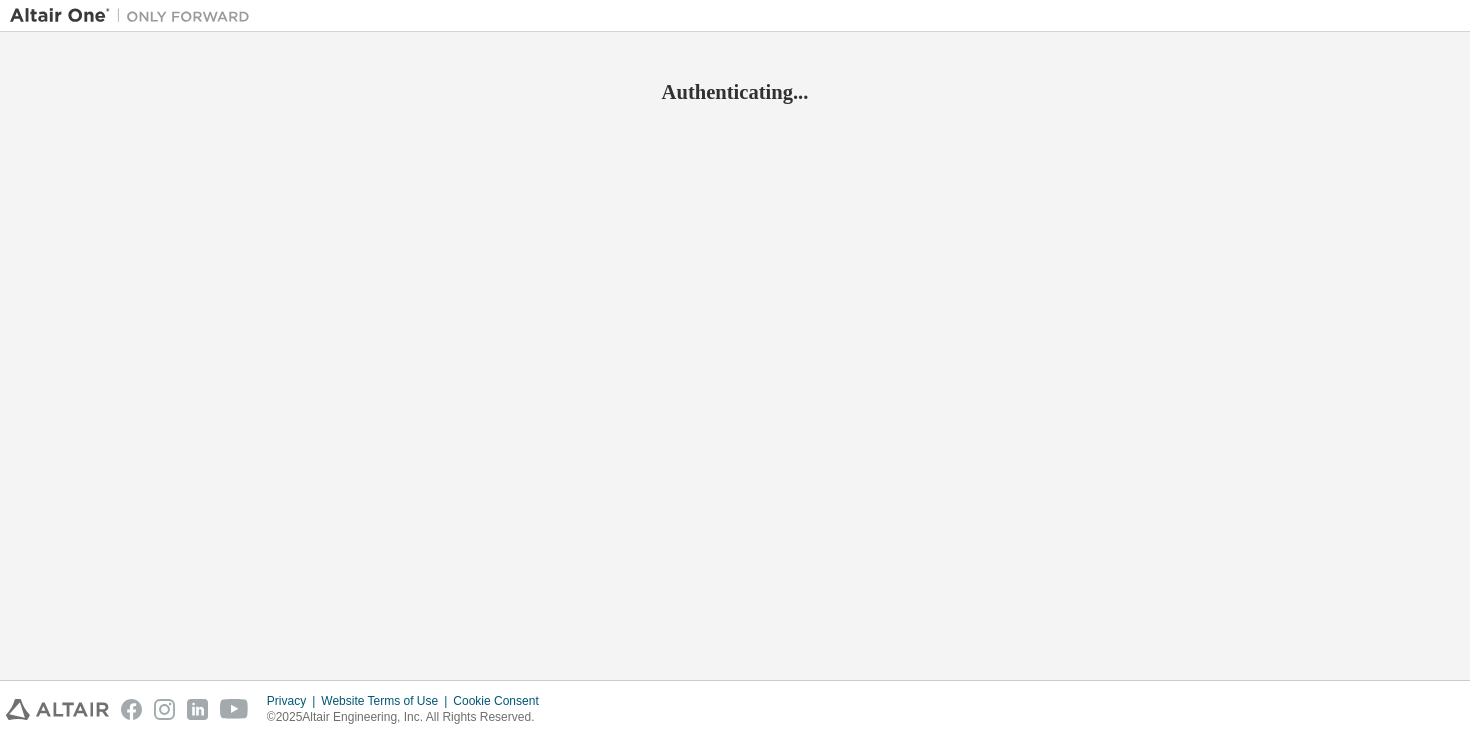 scroll, scrollTop: 0, scrollLeft: 0, axis: both 